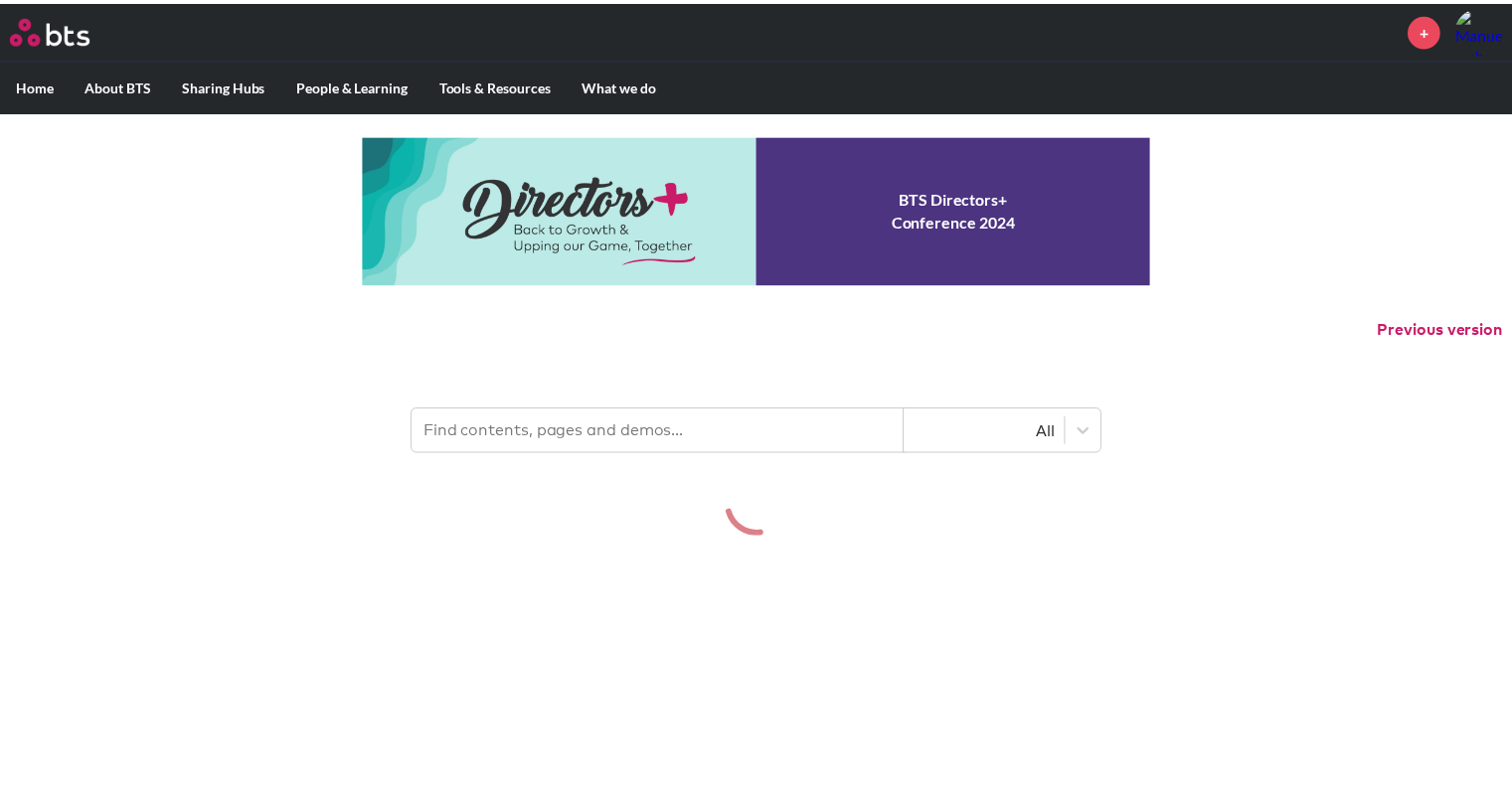 scroll, scrollTop: 0, scrollLeft: 0, axis: both 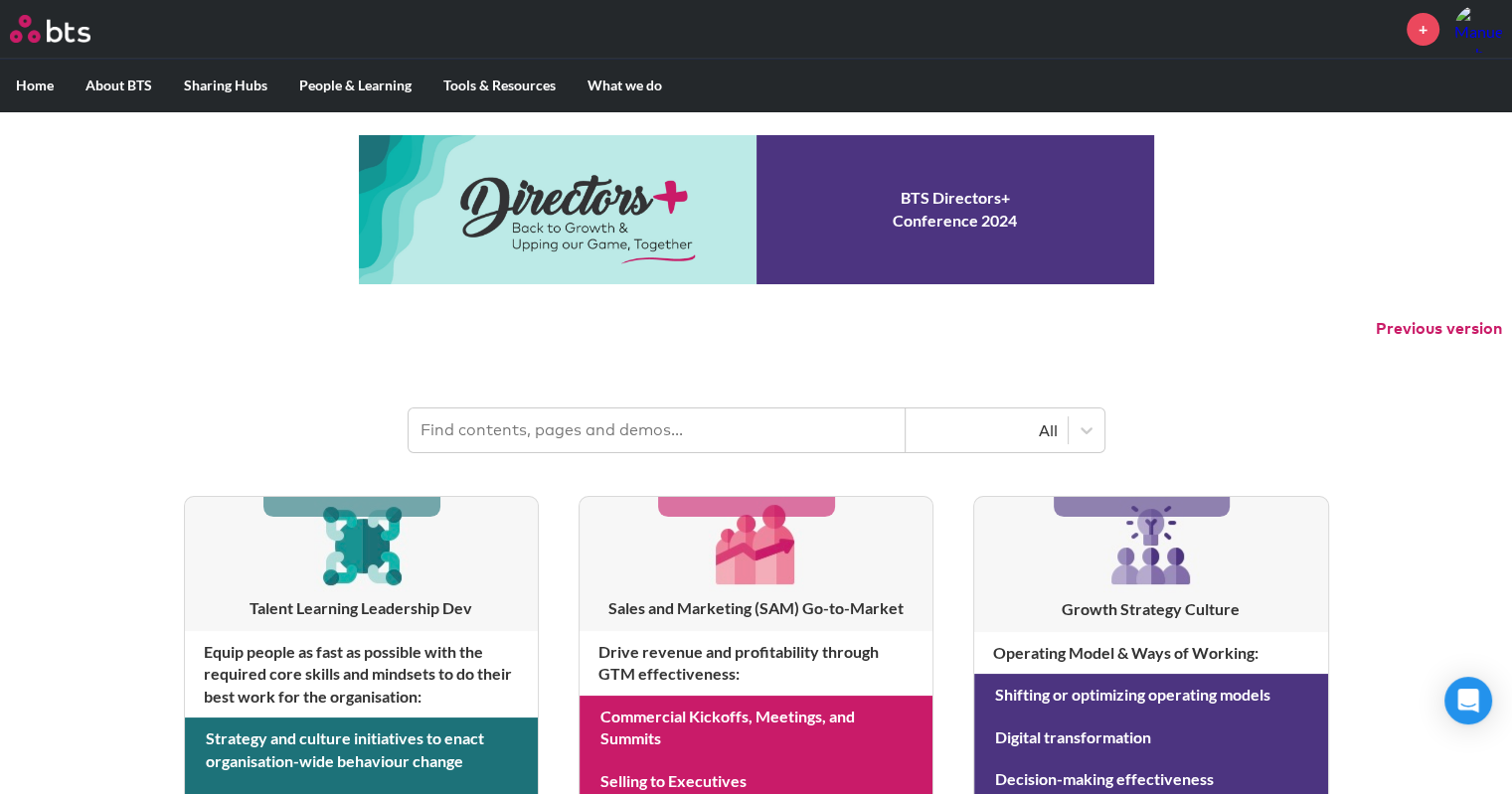 click at bounding box center [657, 430] 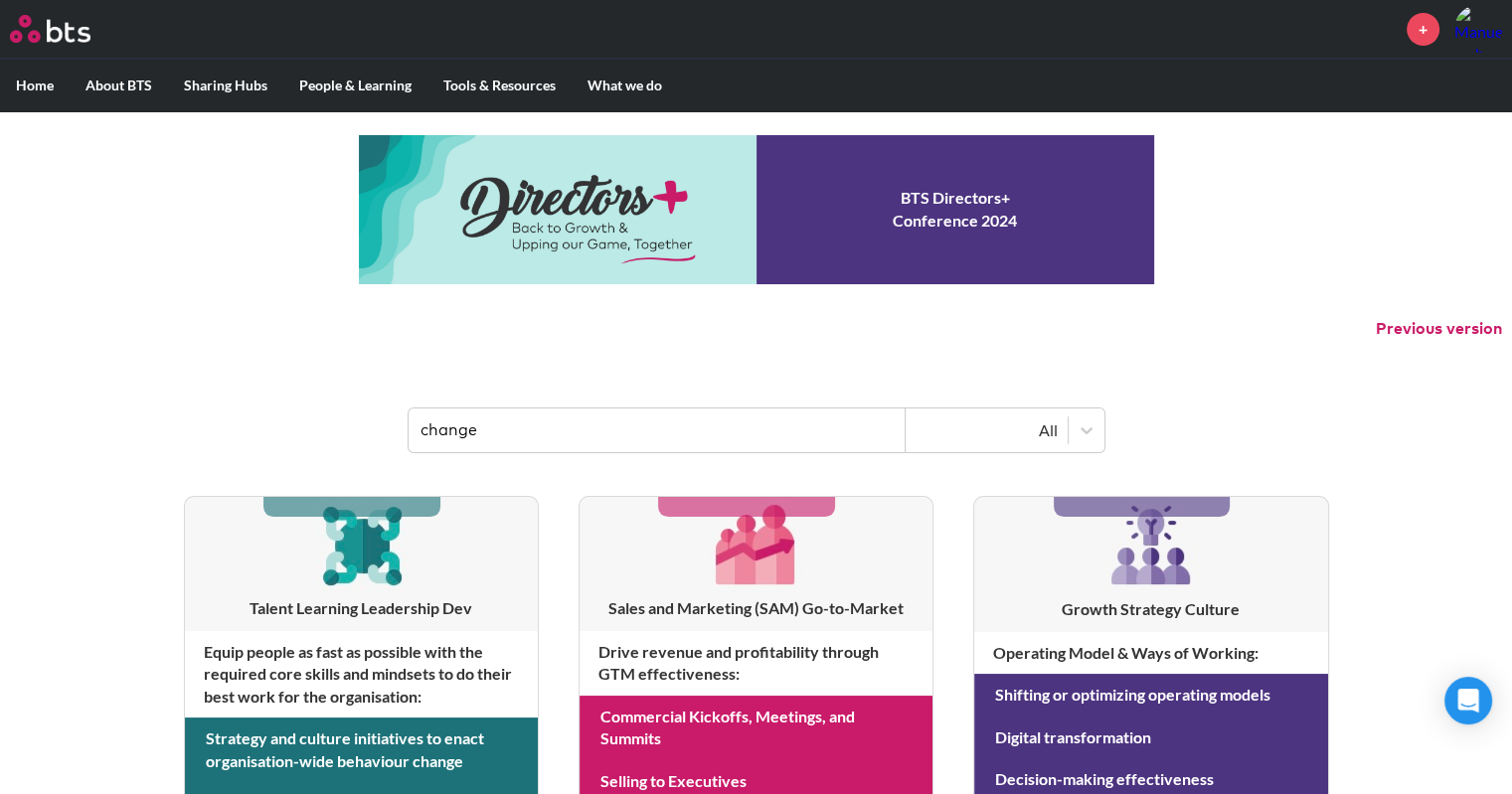 type on "change" 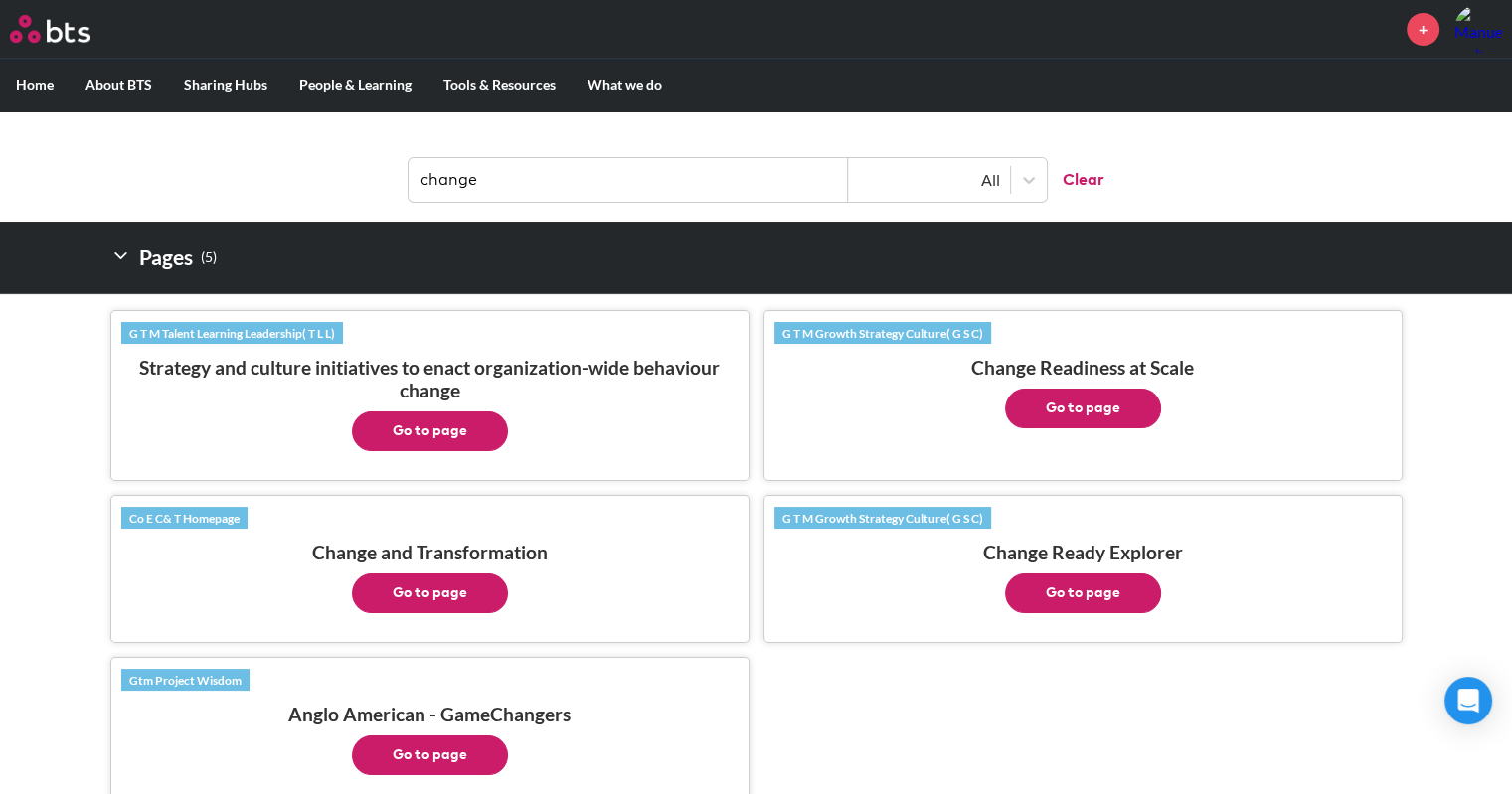 scroll, scrollTop: 298, scrollLeft: 0, axis: vertical 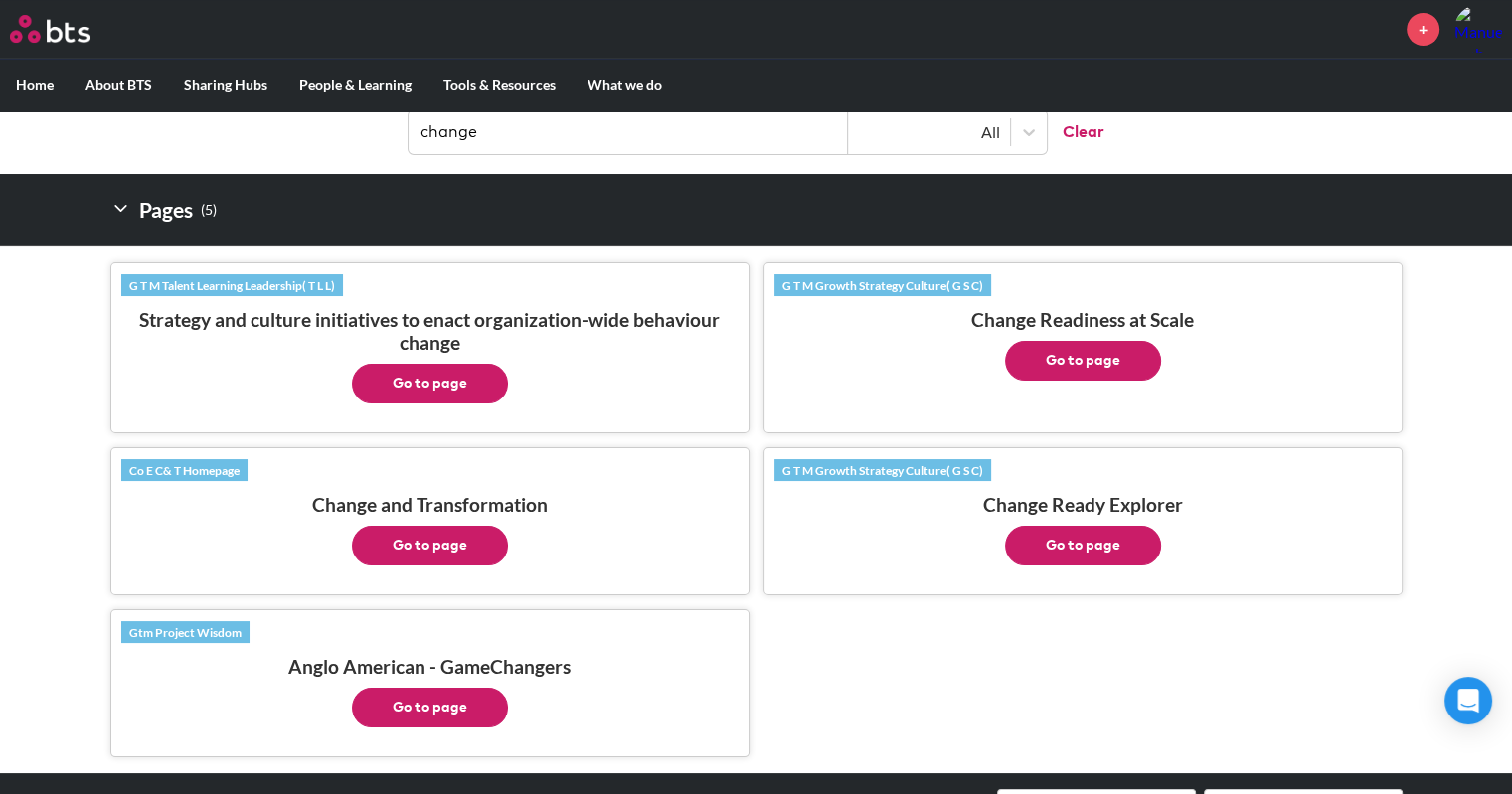 click on "Go to page" at bounding box center (429, 384) 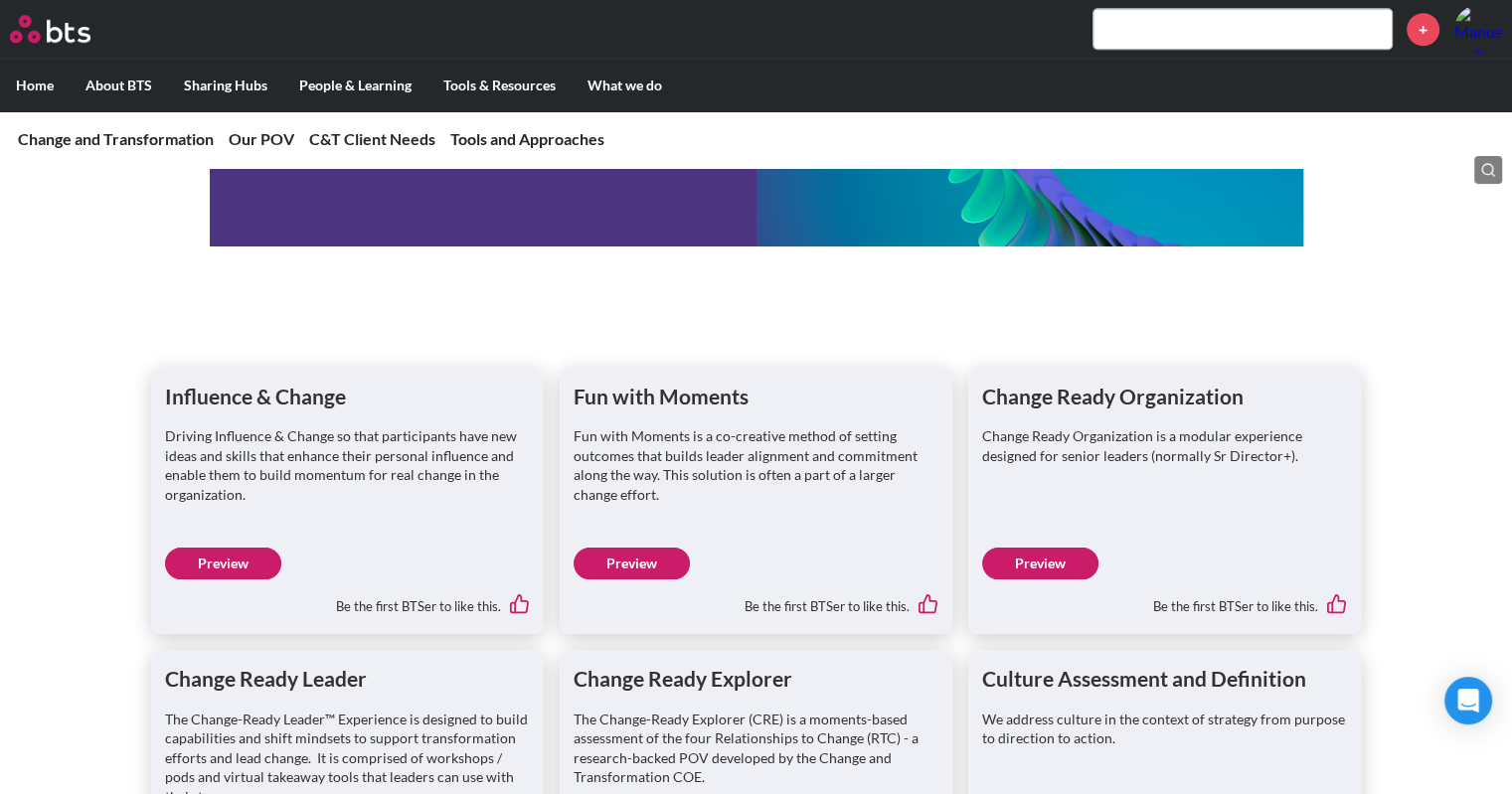scroll, scrollTop: 2186, scrollLeft: 0, axis: vertical 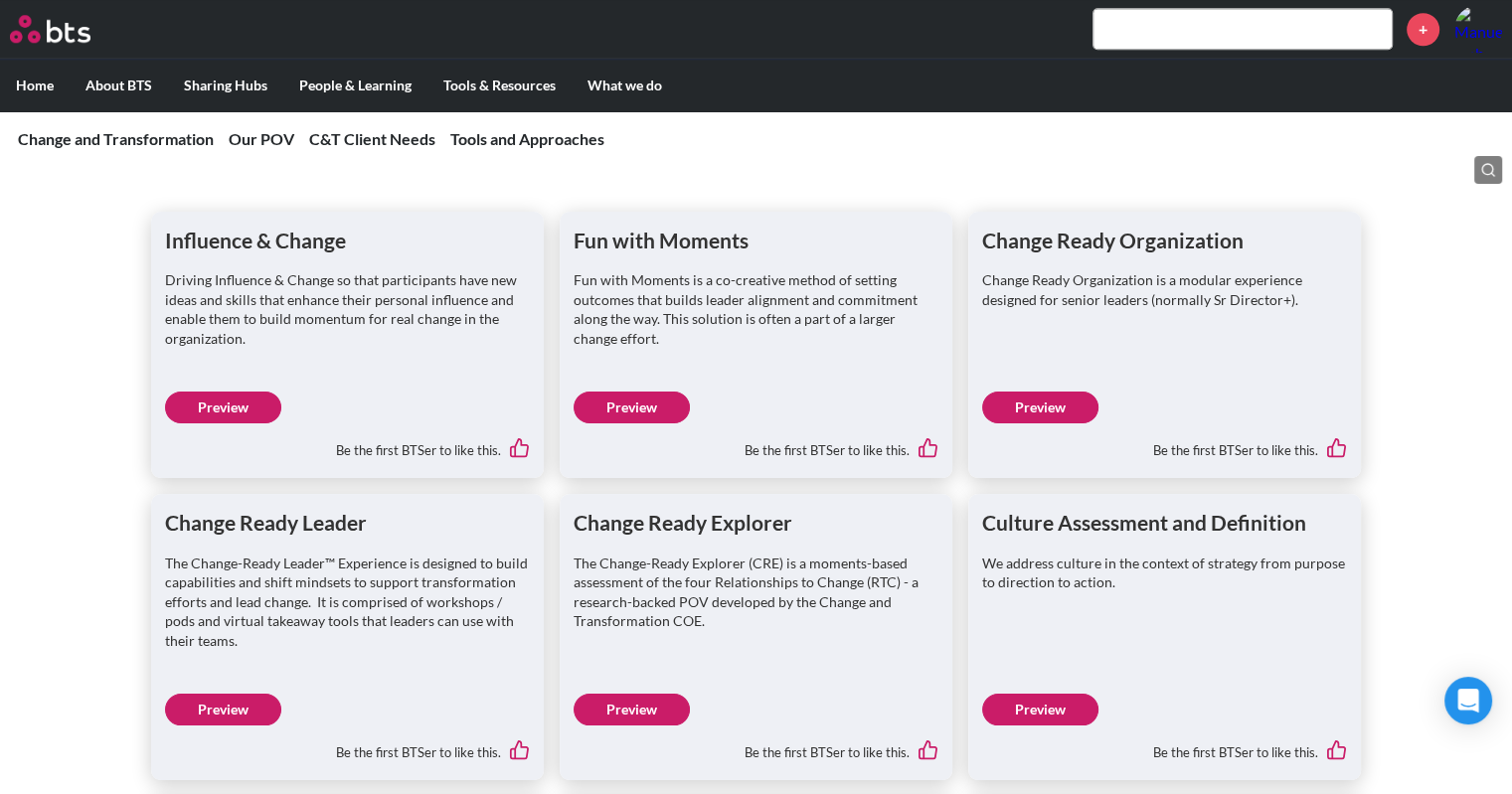 click on "Preview" at bounding box center [223, 407] 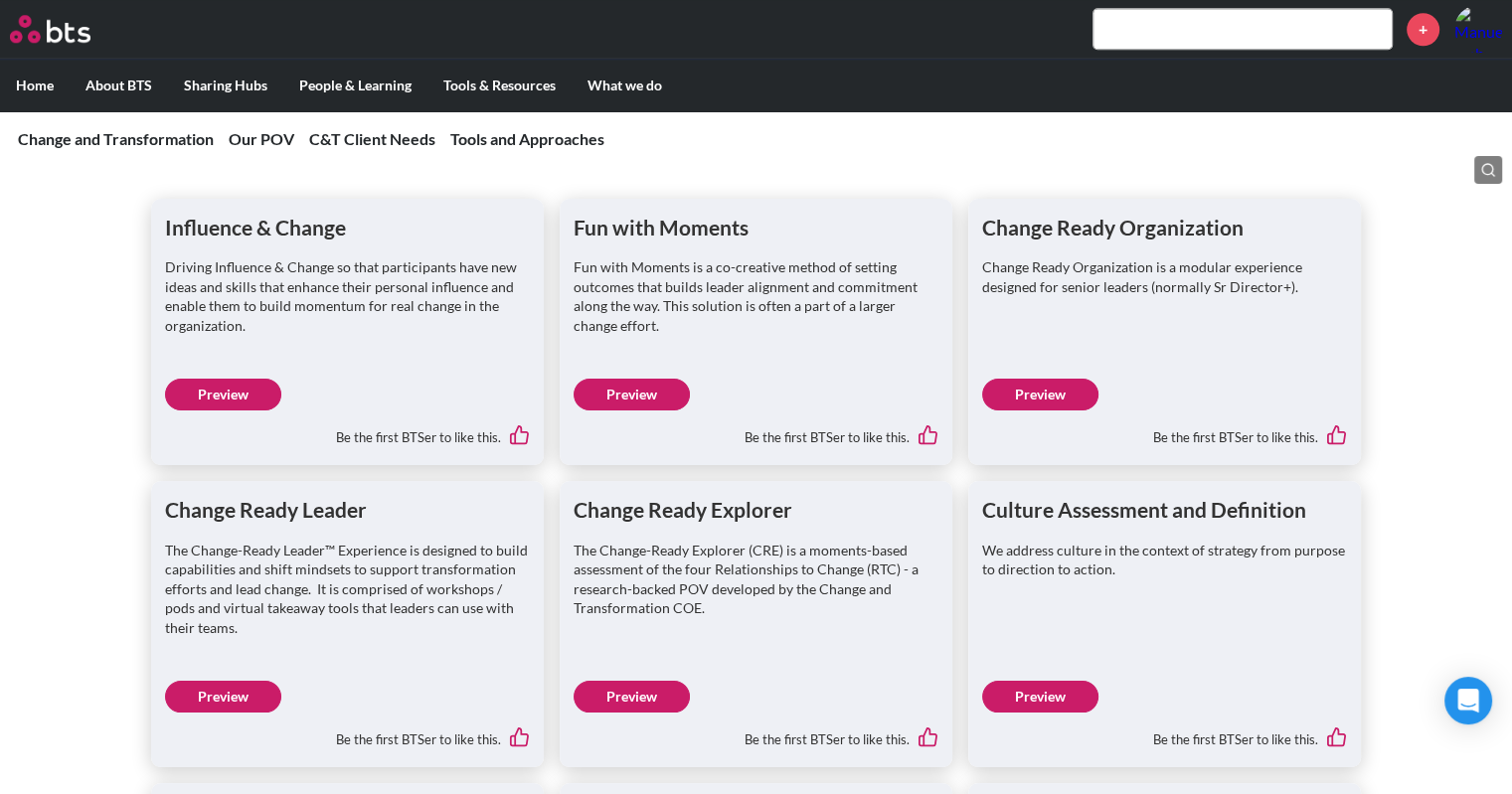scroll, scrollTop: 2087, scrollLeft: 0, axis: vertical 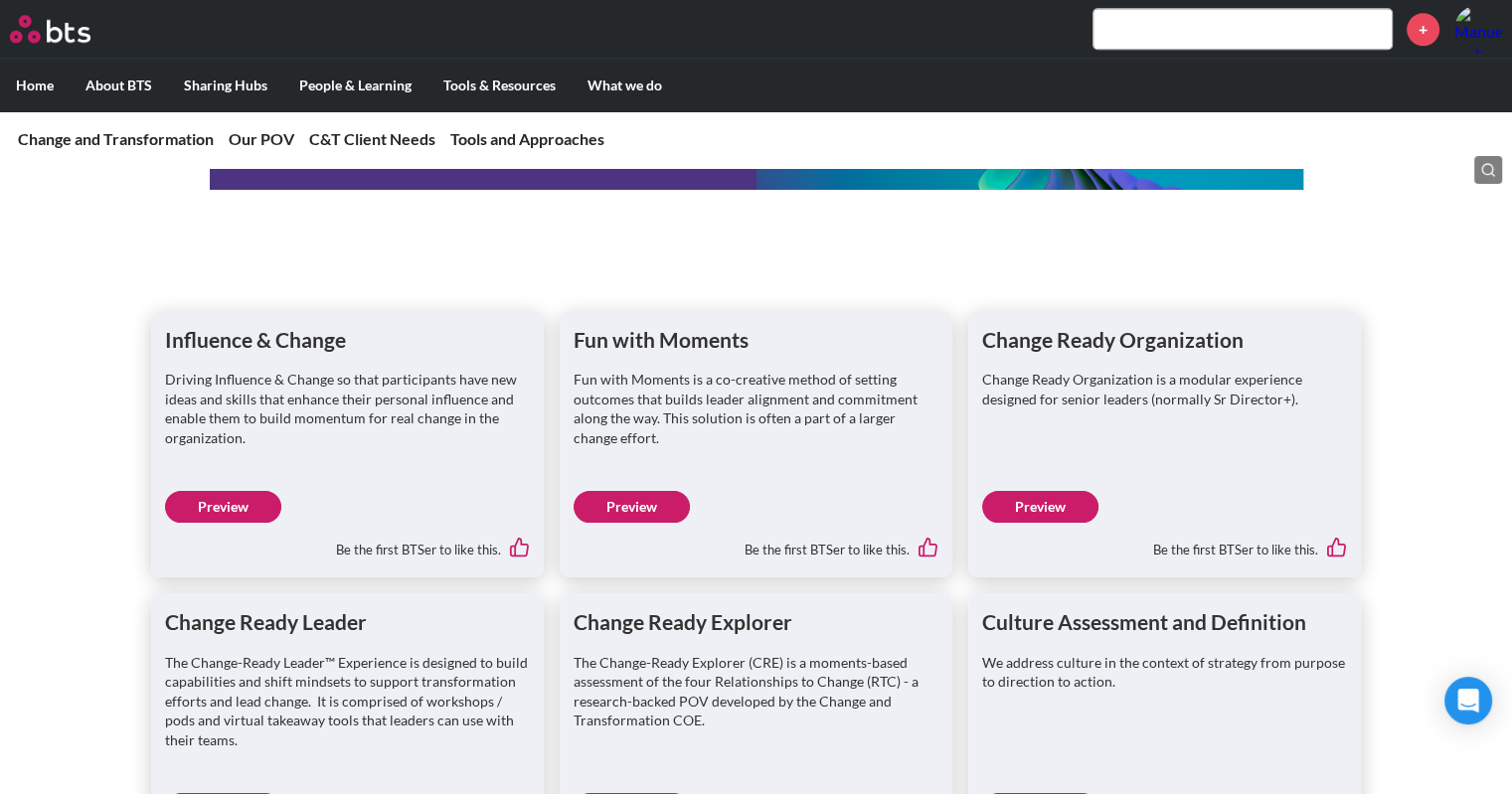 click on "Preview" at bounding box center [1040, 507] 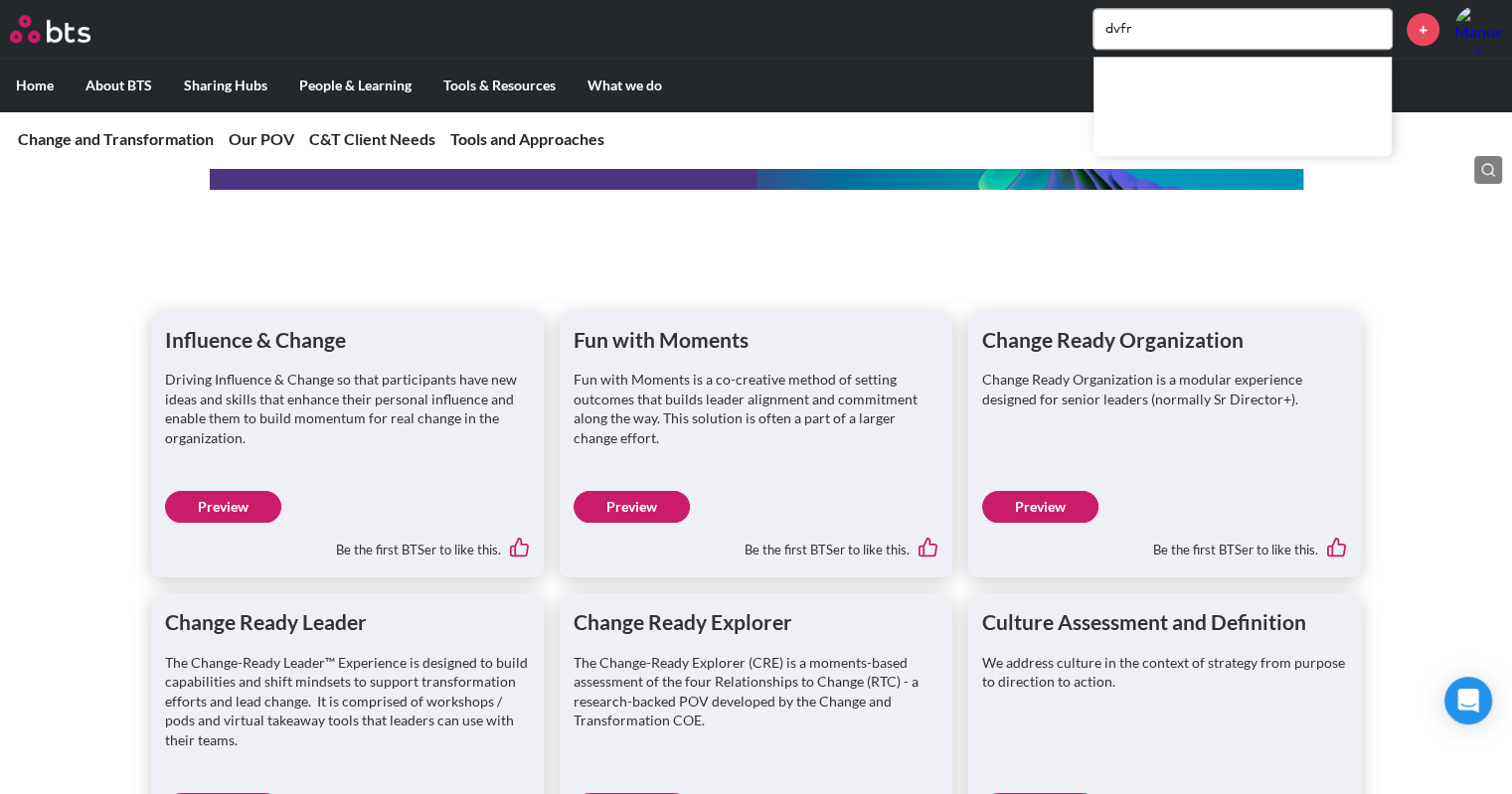 type on "dvfr" 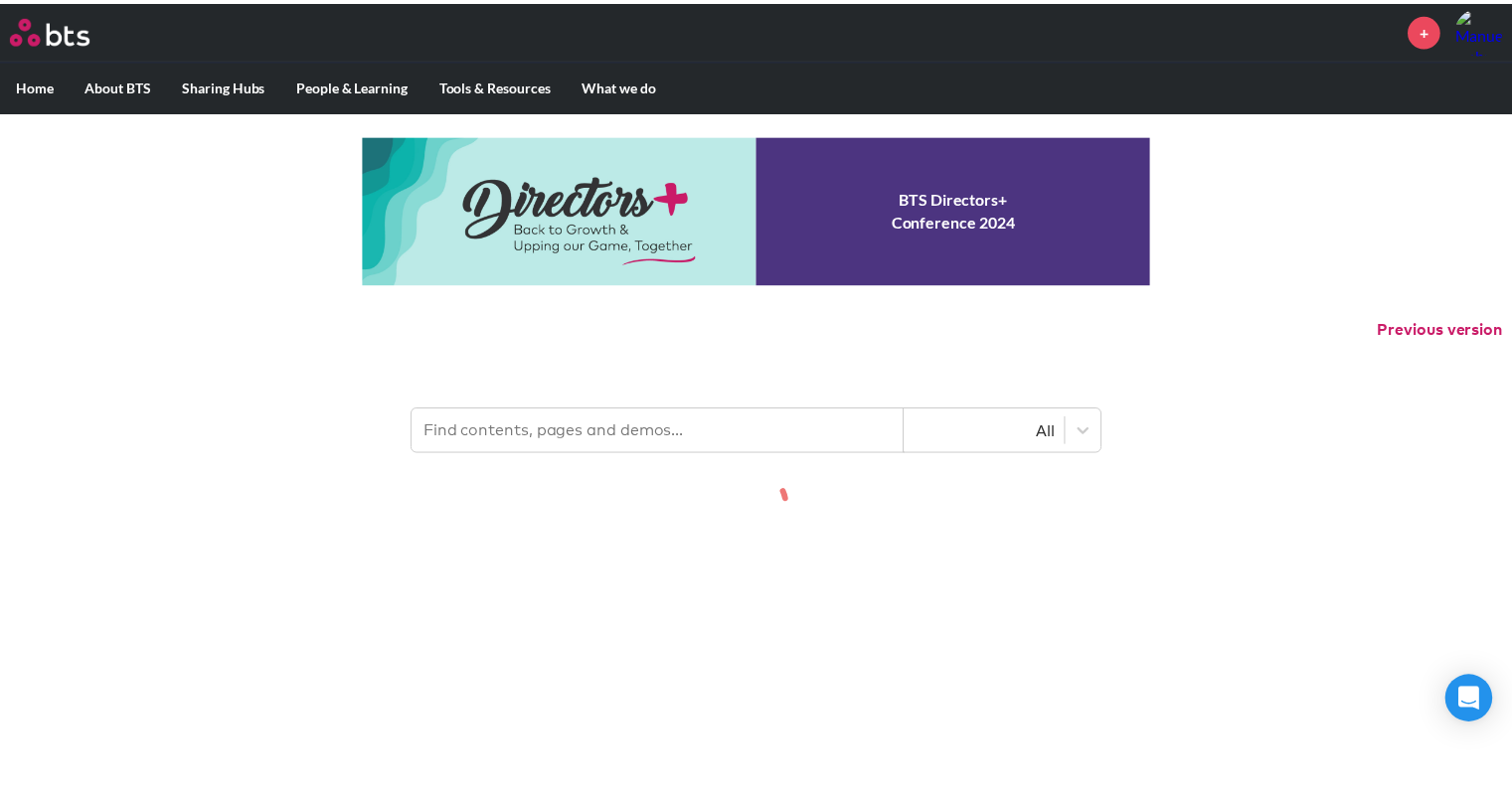 scroll, scrollTop: 0, scrollLeft: 0, axis: both 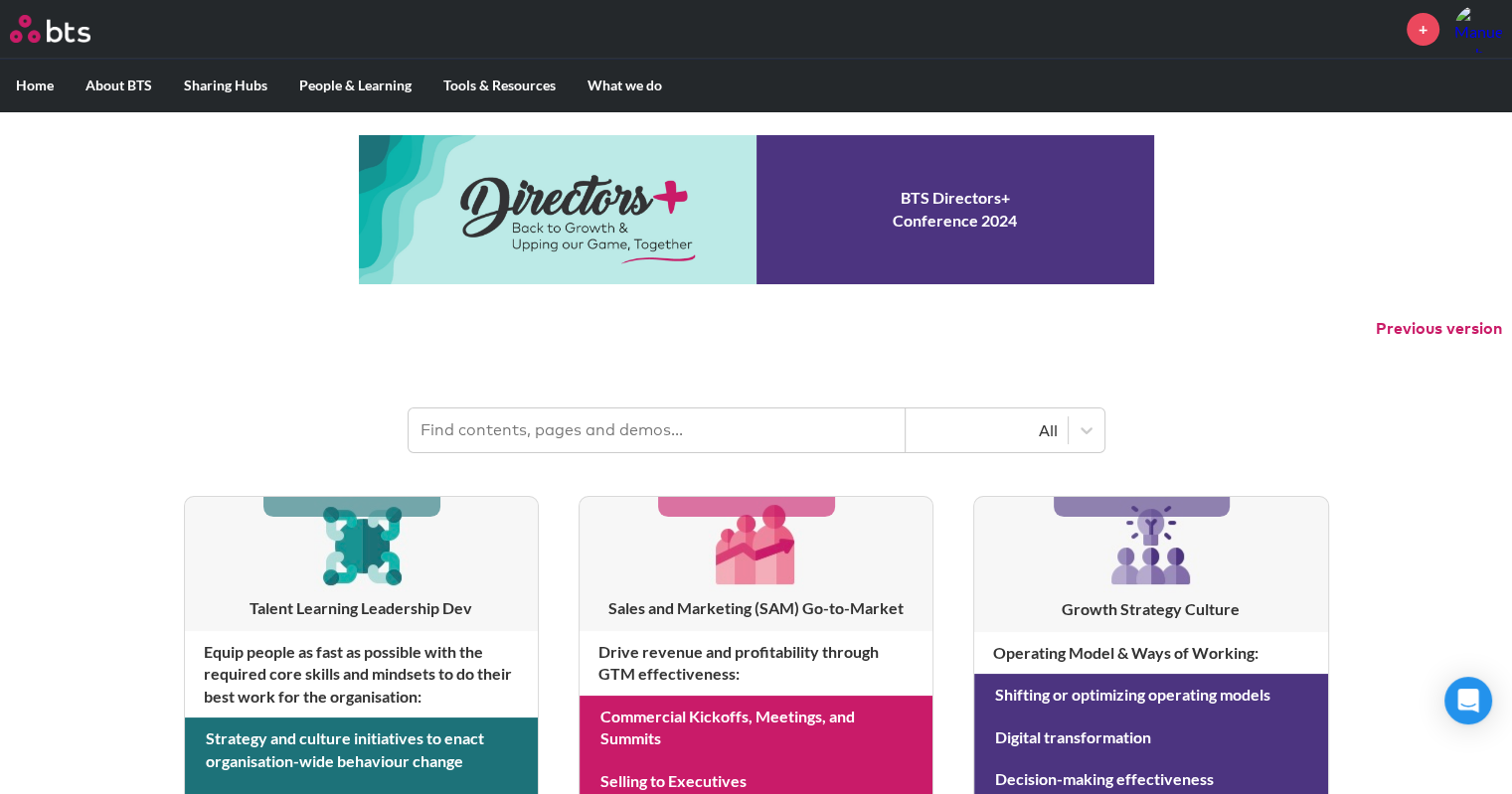 click at bounding box center [657, 430] 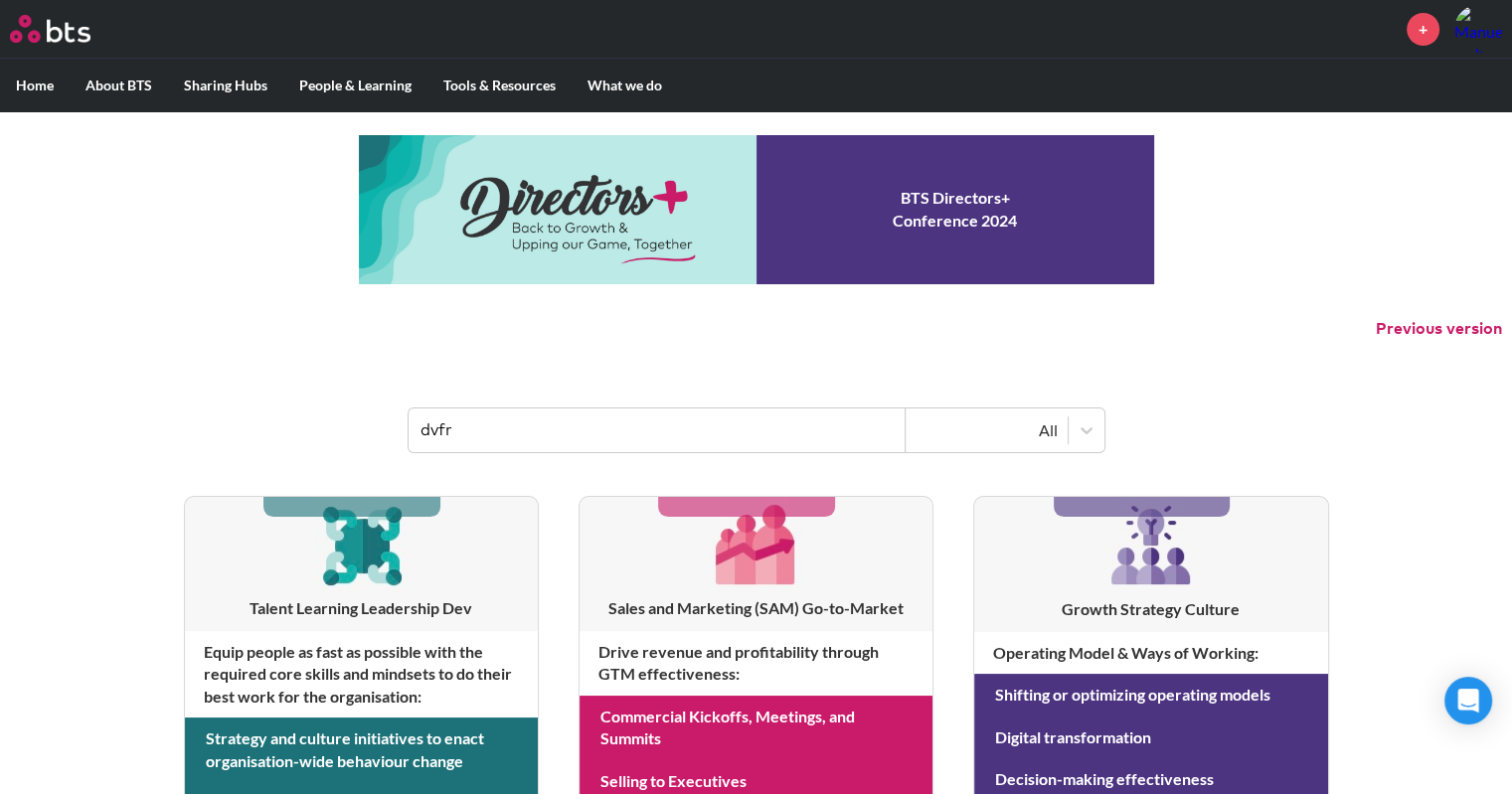 type on "dvfr" 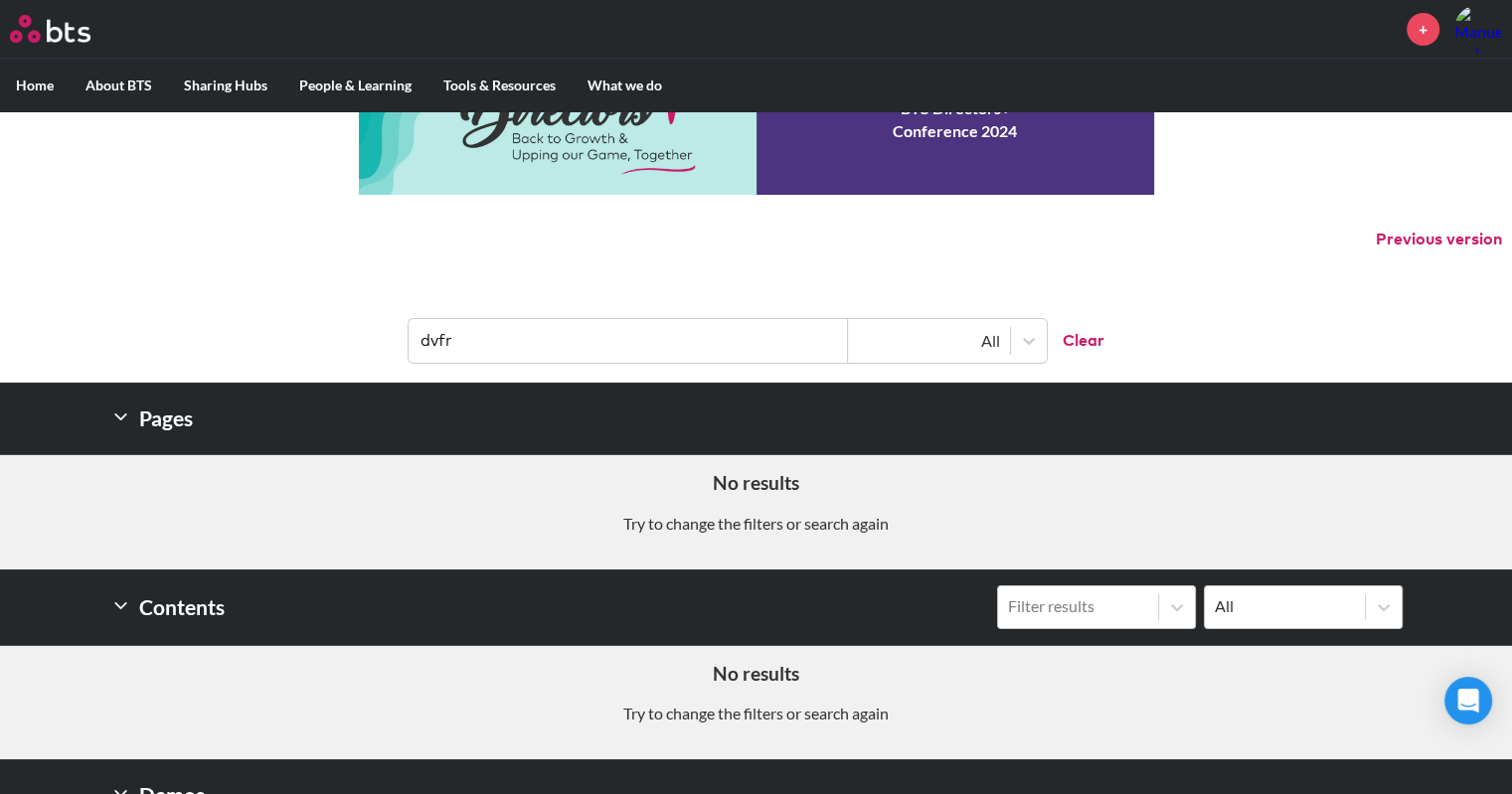 scroll, scrollTop: 239, scrollLeft: 0, axis: vertical 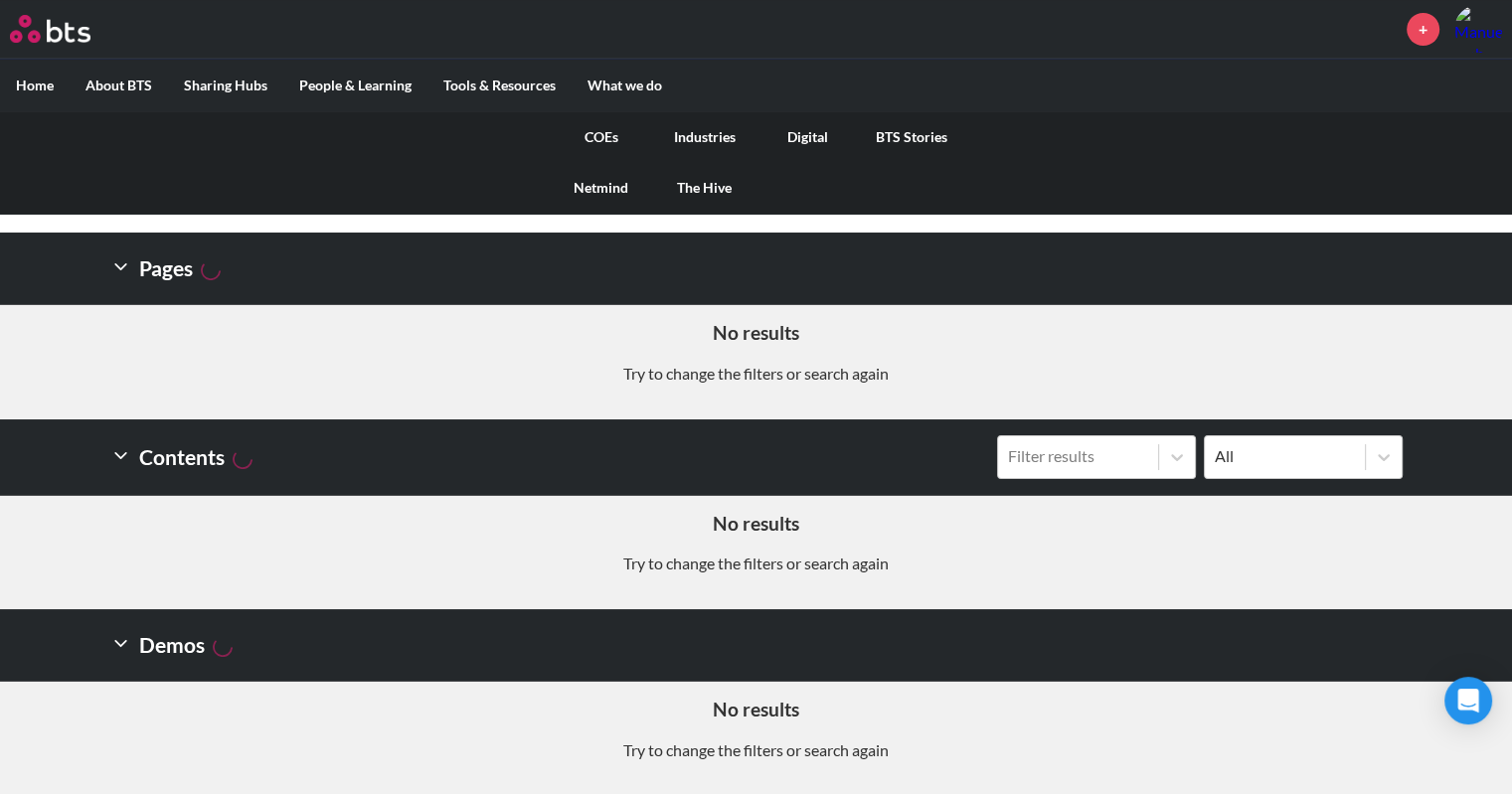 click on "COEs" at bounding box center [601, 137] 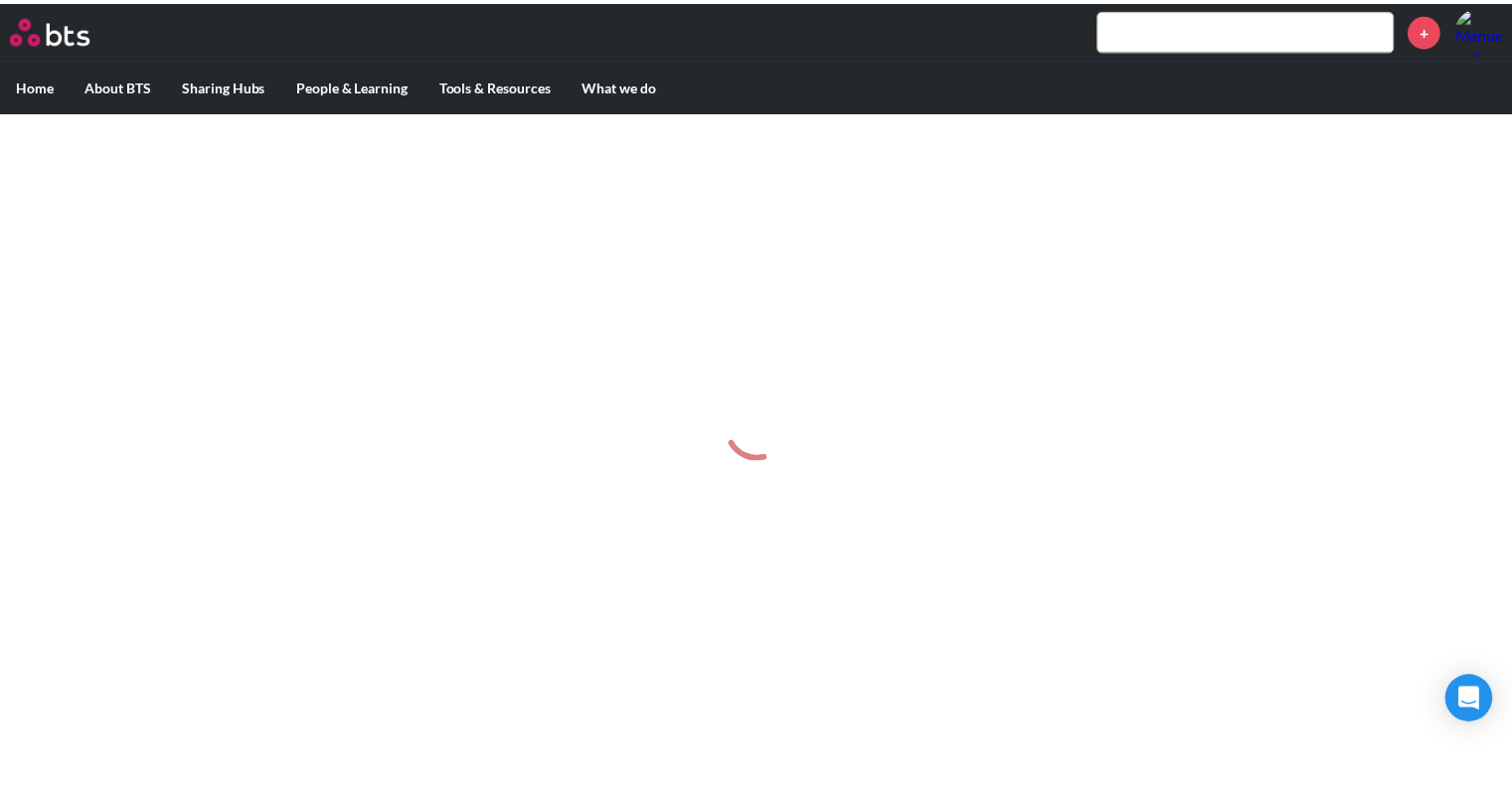 scroll, scrollTop: 0, scrollLeft: 0, axis: both 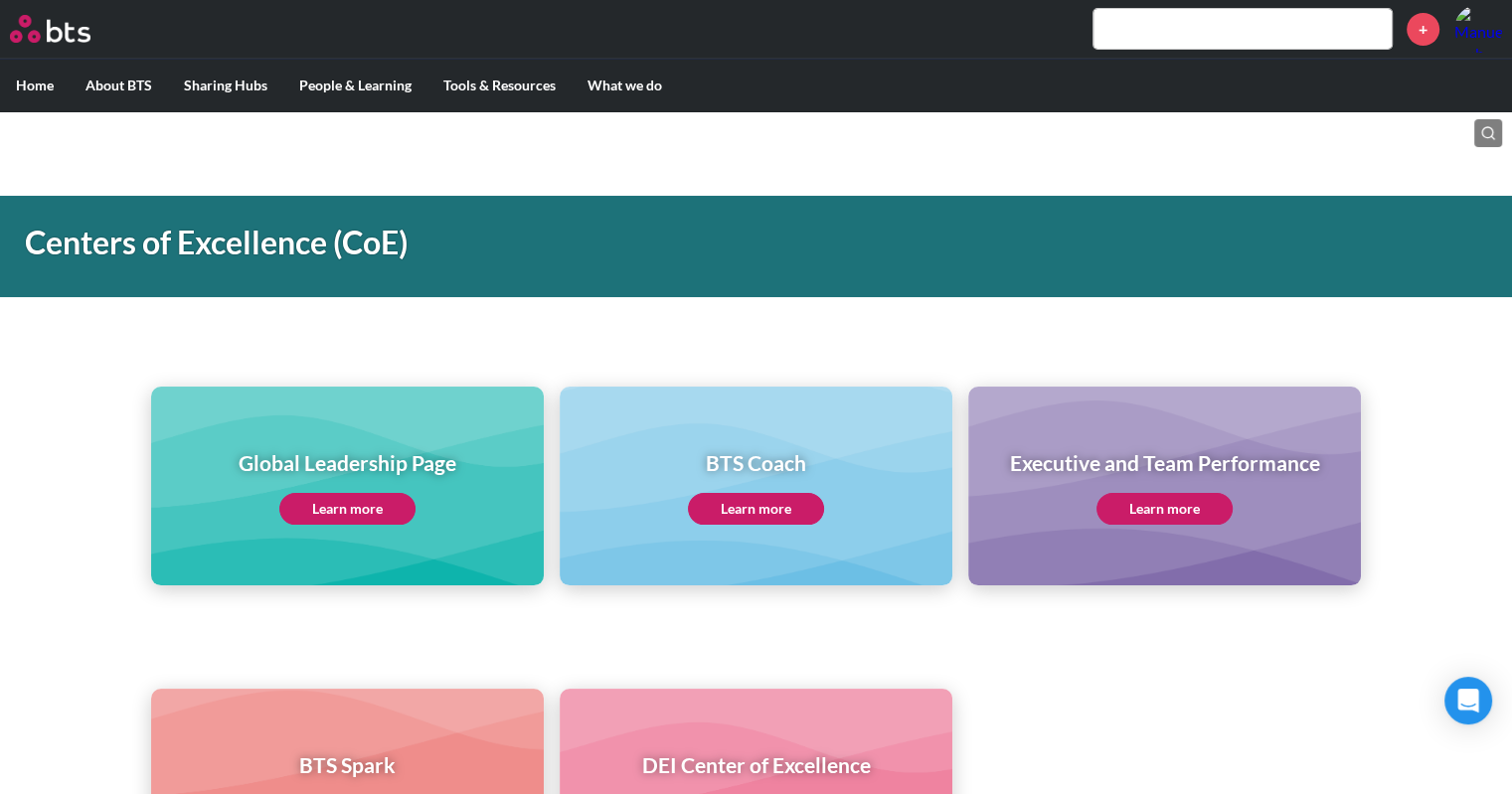 click at bounding box center (1243, 29) 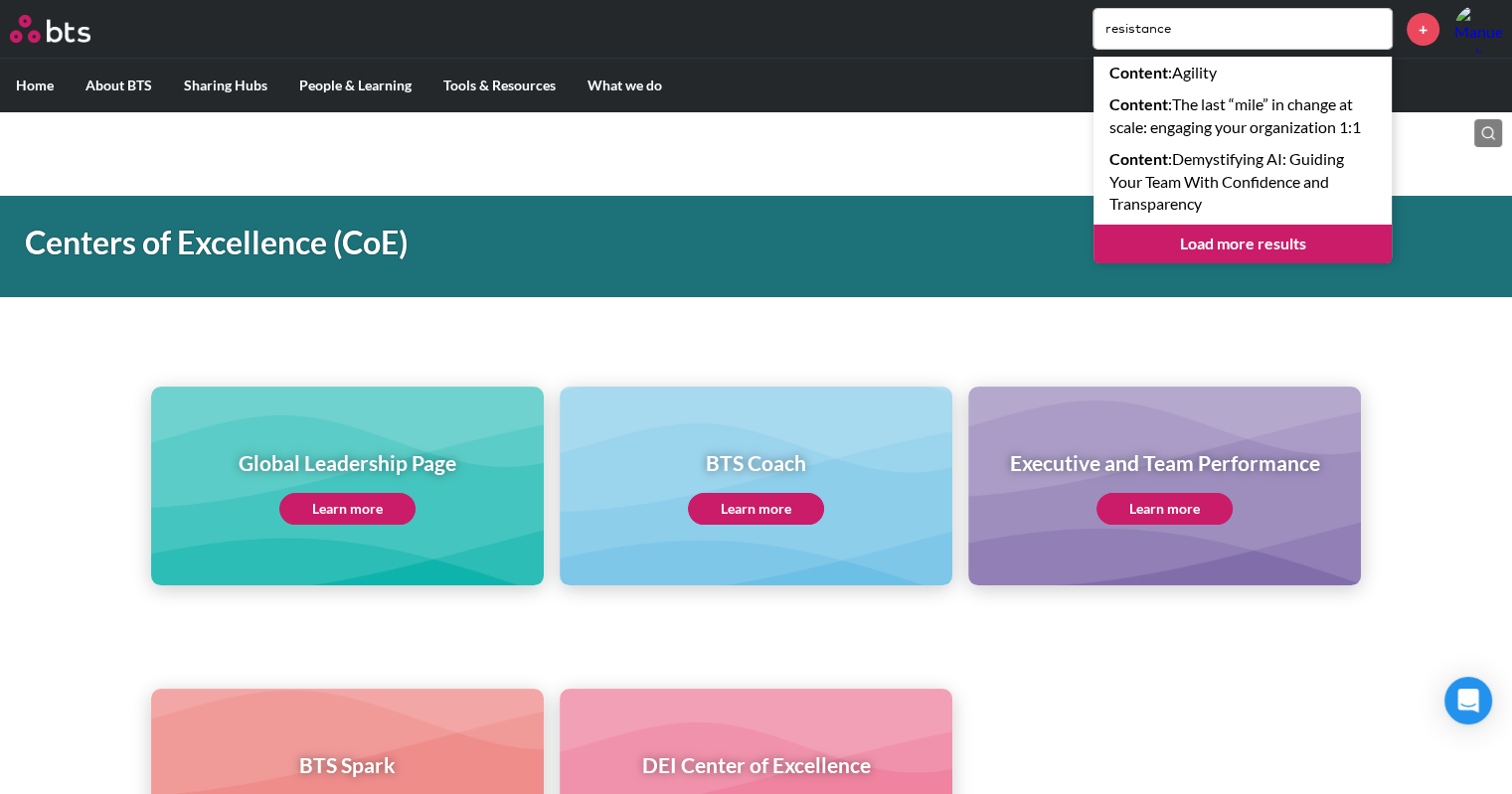 type on "resistance" 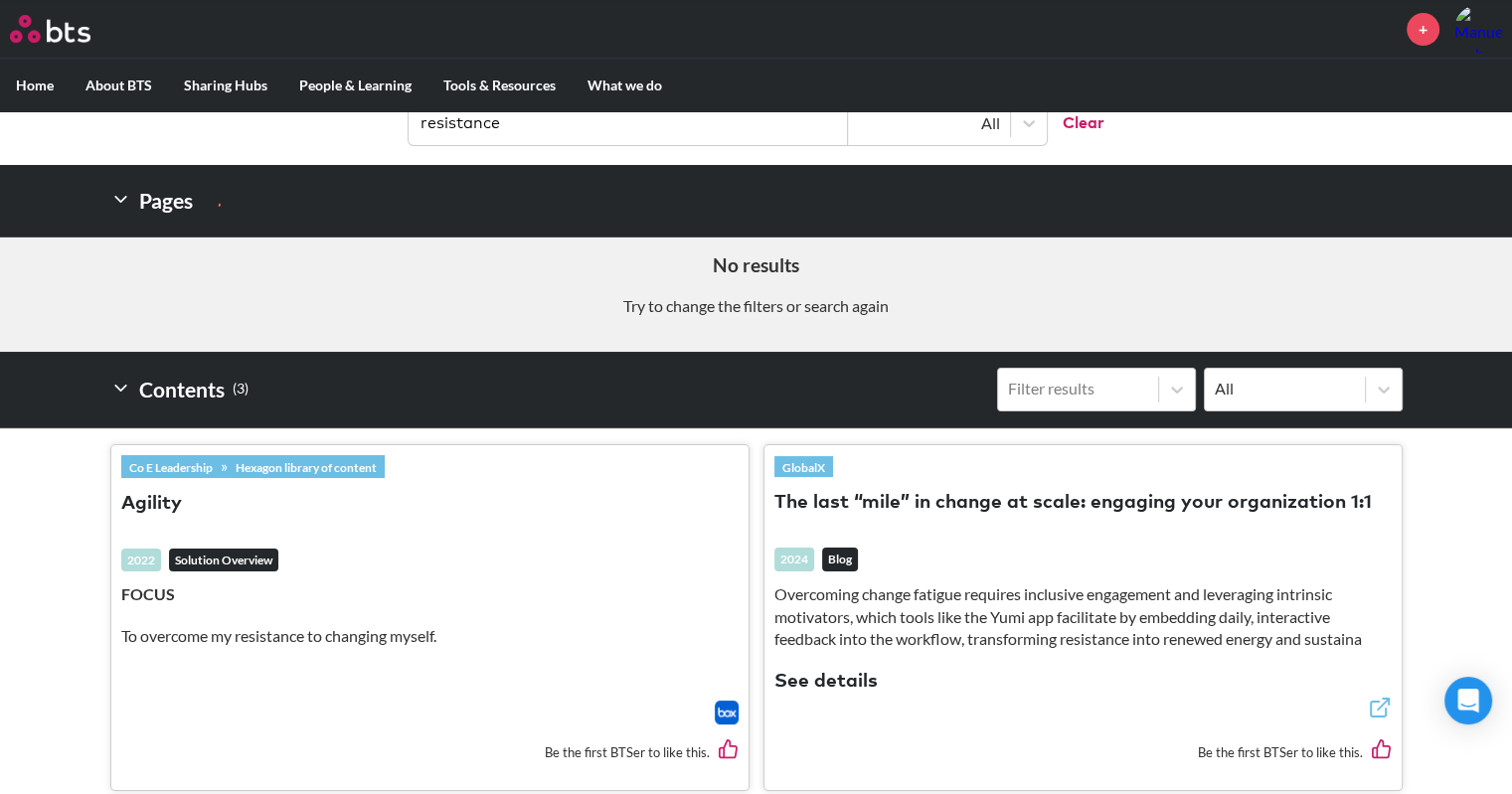 scroll, scrollTop: 273, scrollLeft: 0, axis: vertical 